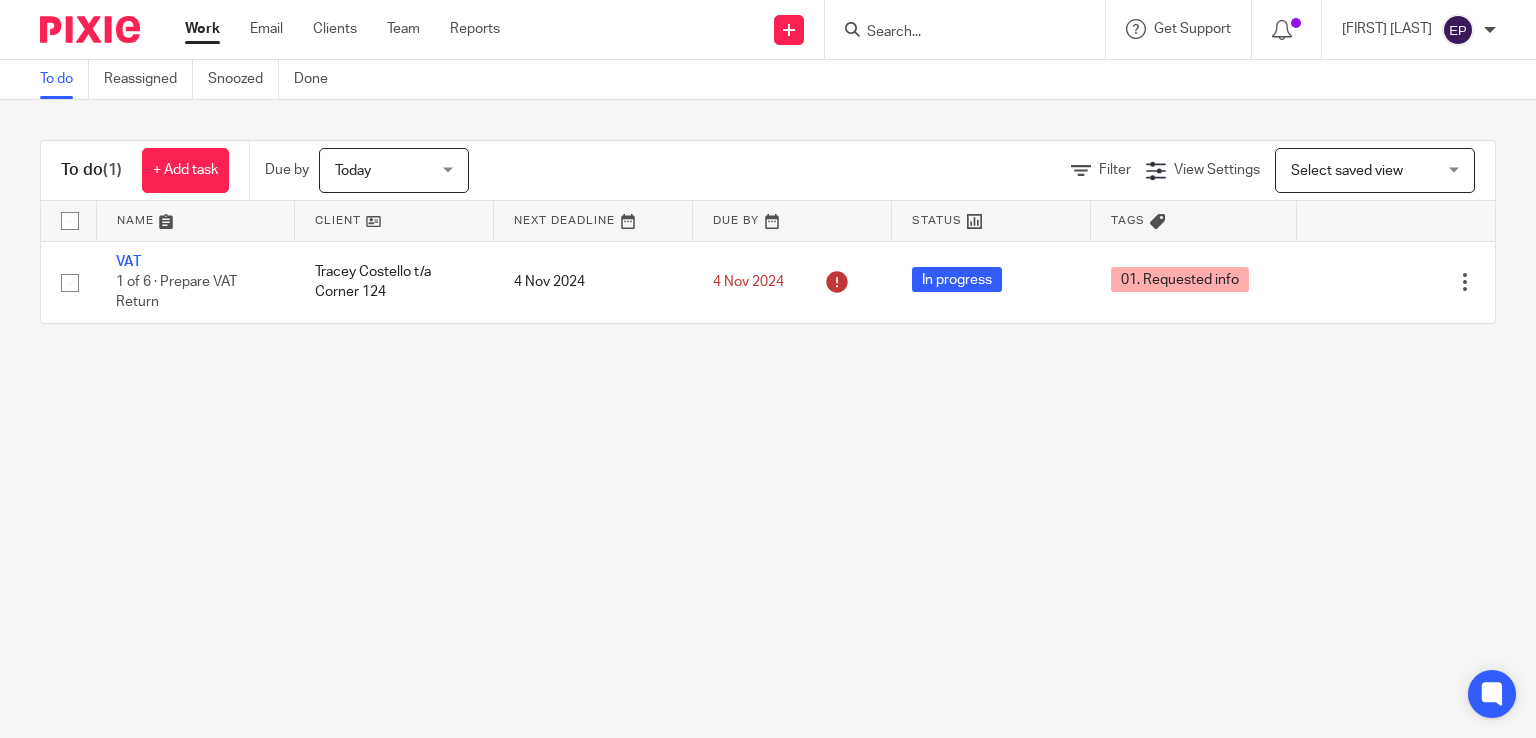 scroll, scrollTop: 0, scrollLeft: 0, axis: both 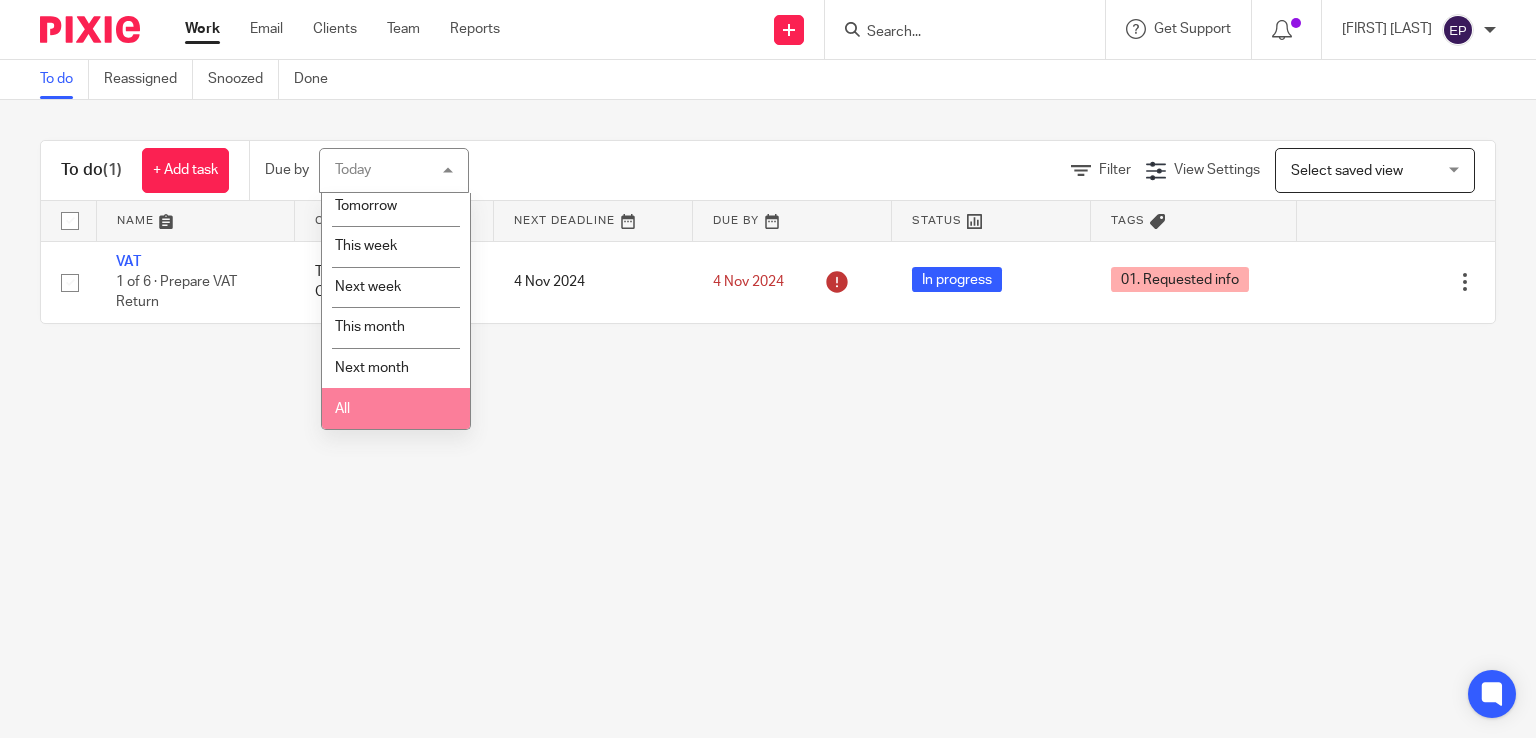 click on "All" at bounding box center (396, 408) 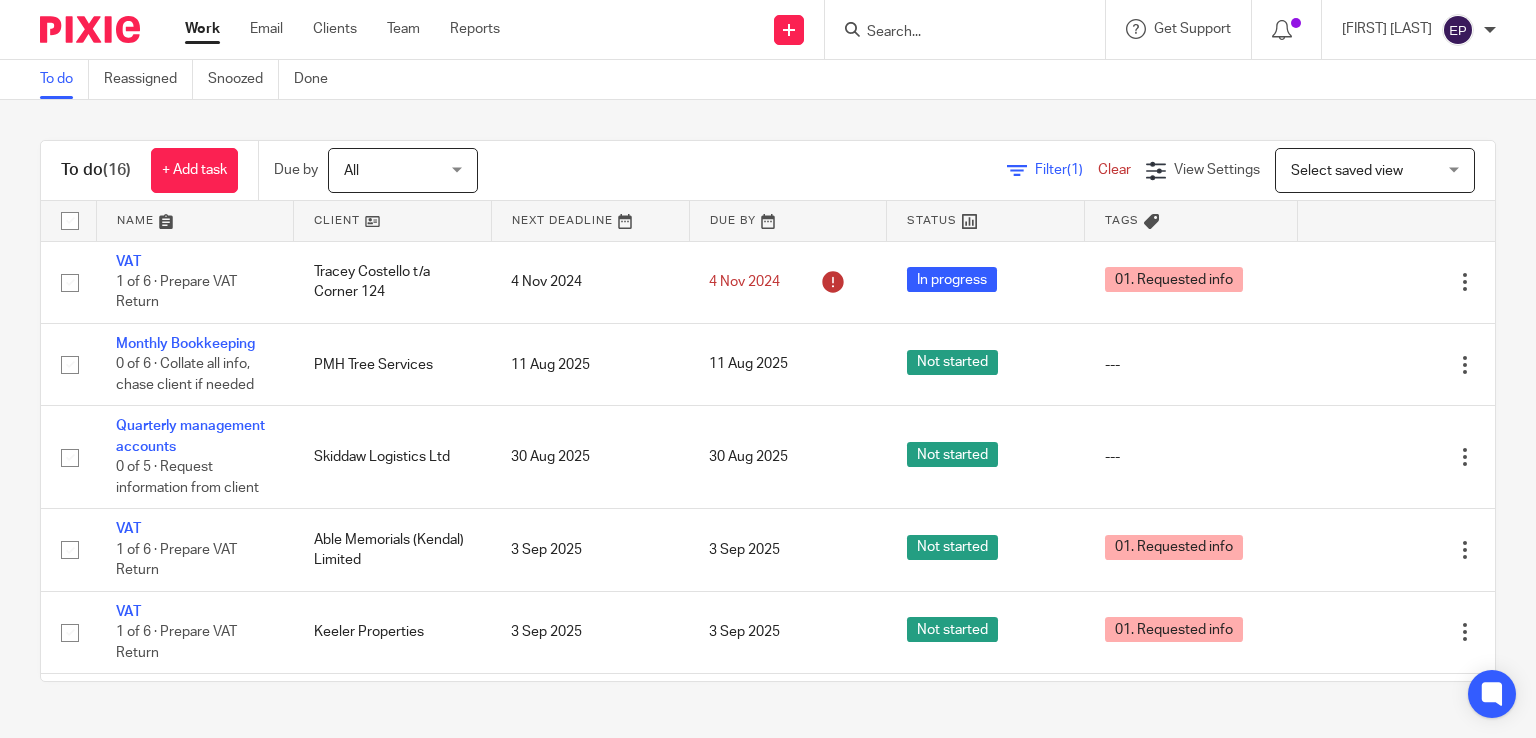 scroll, scrollTop: 0, scrollLeft: 0, axis: both 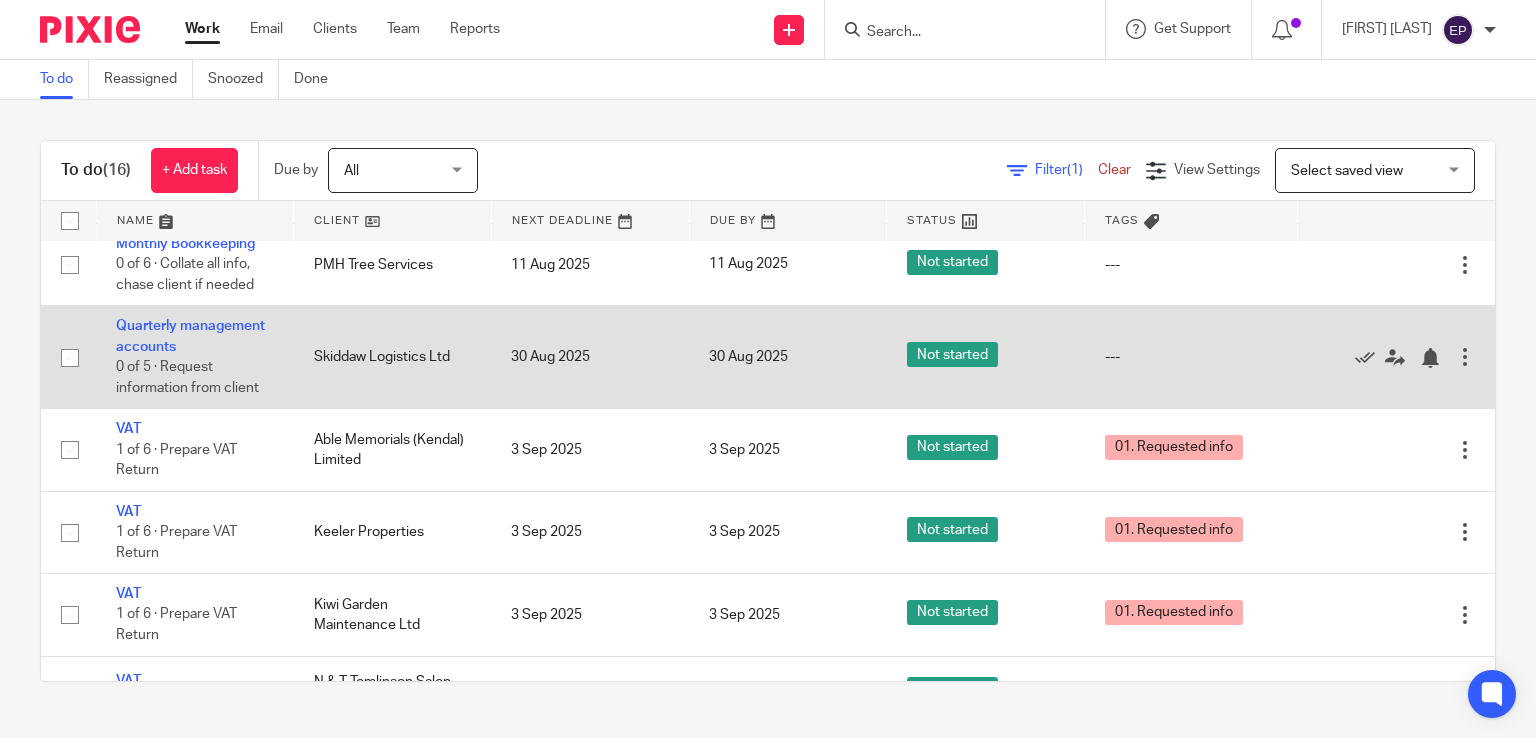 click at bounding box center (70, 358) 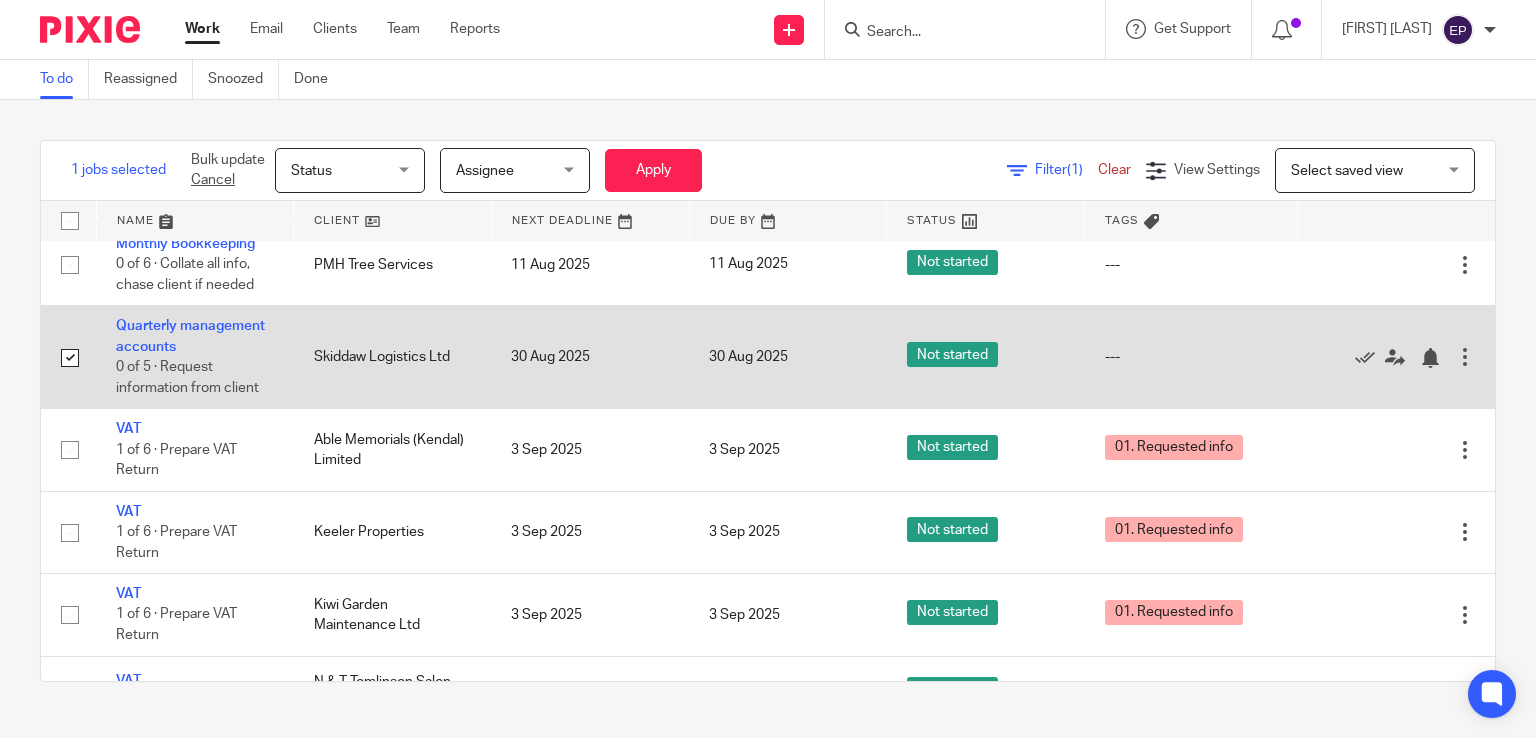 click at bounding box center [70, 358] 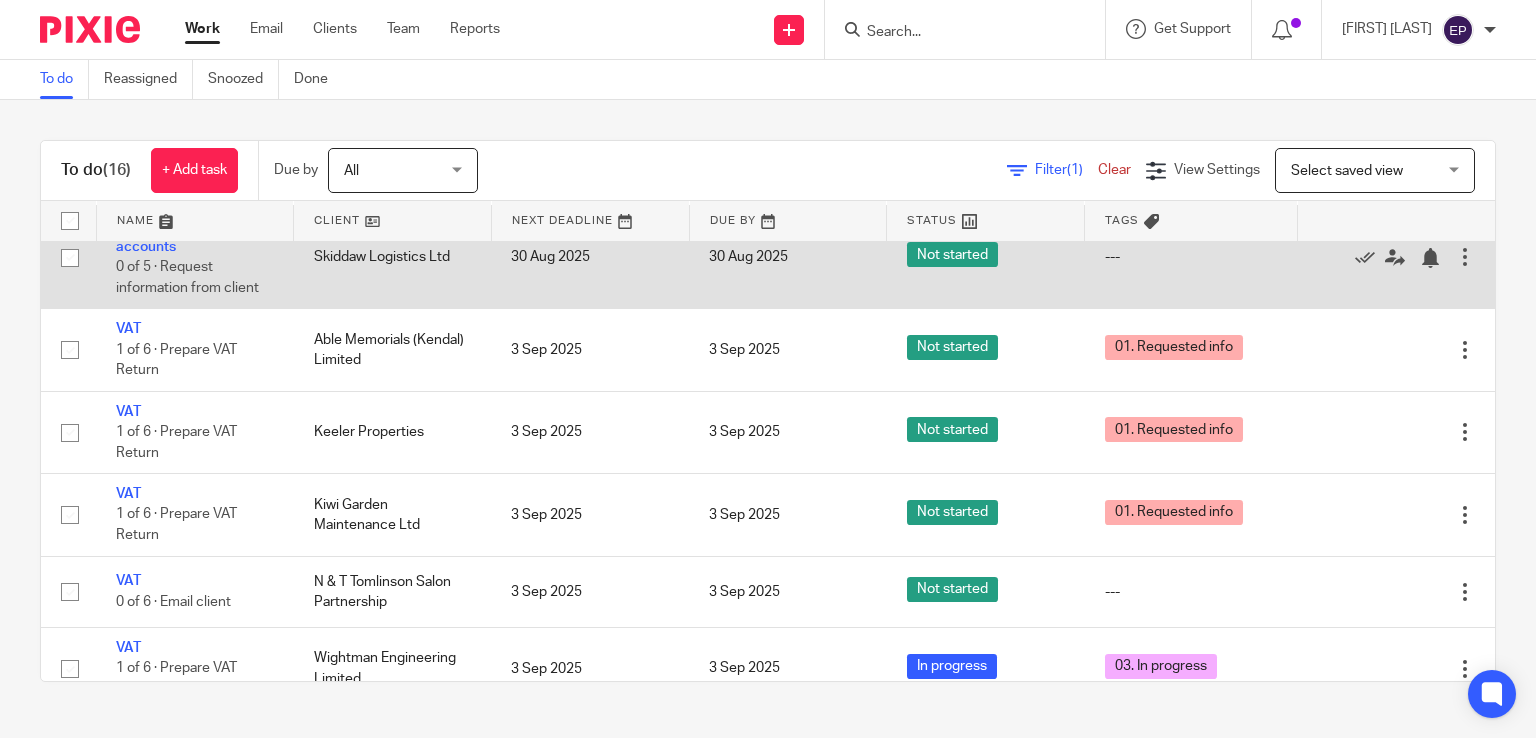 scroll, scrollTop: 300, scrollLeft: 0, axis: vertical 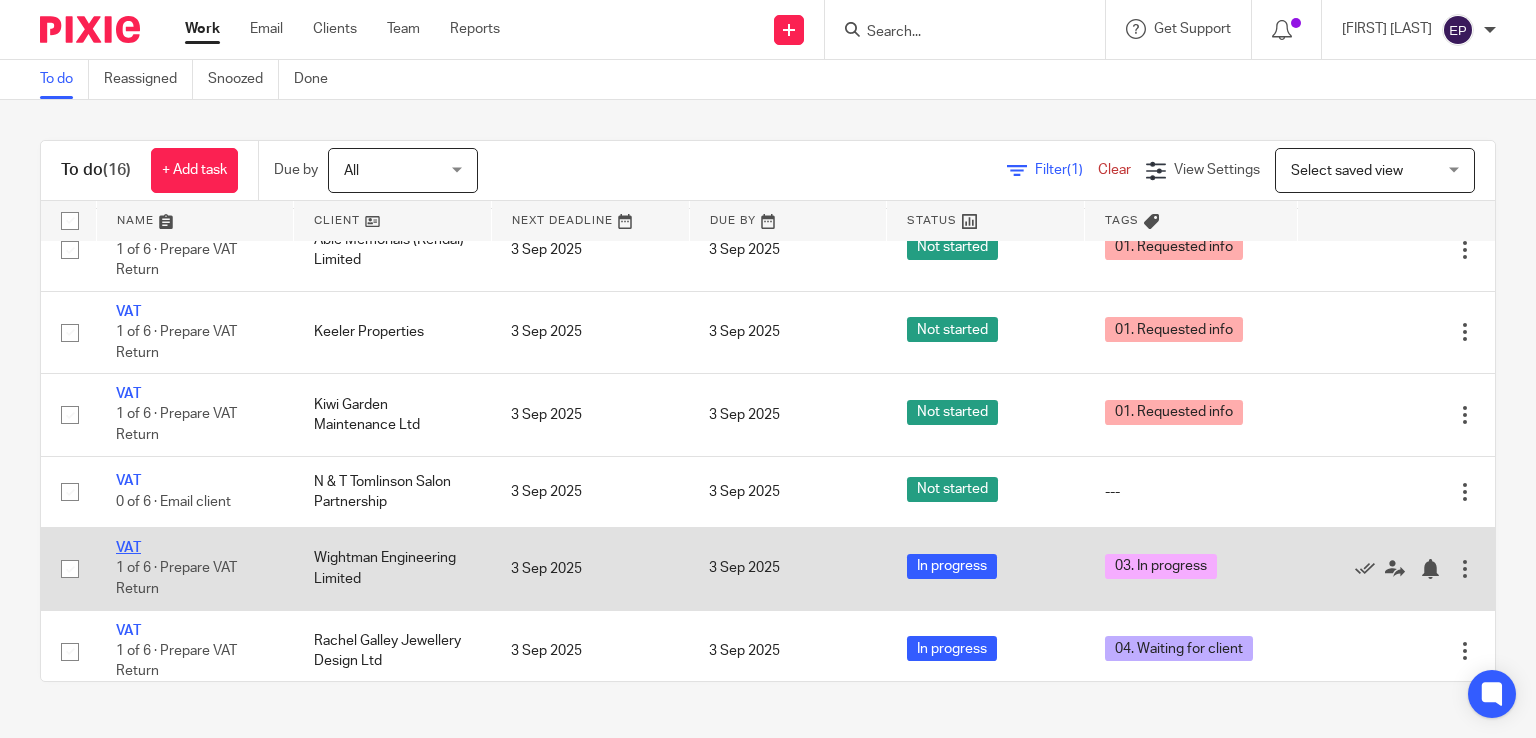 click on "VAT" at bounding box center [128, 548] 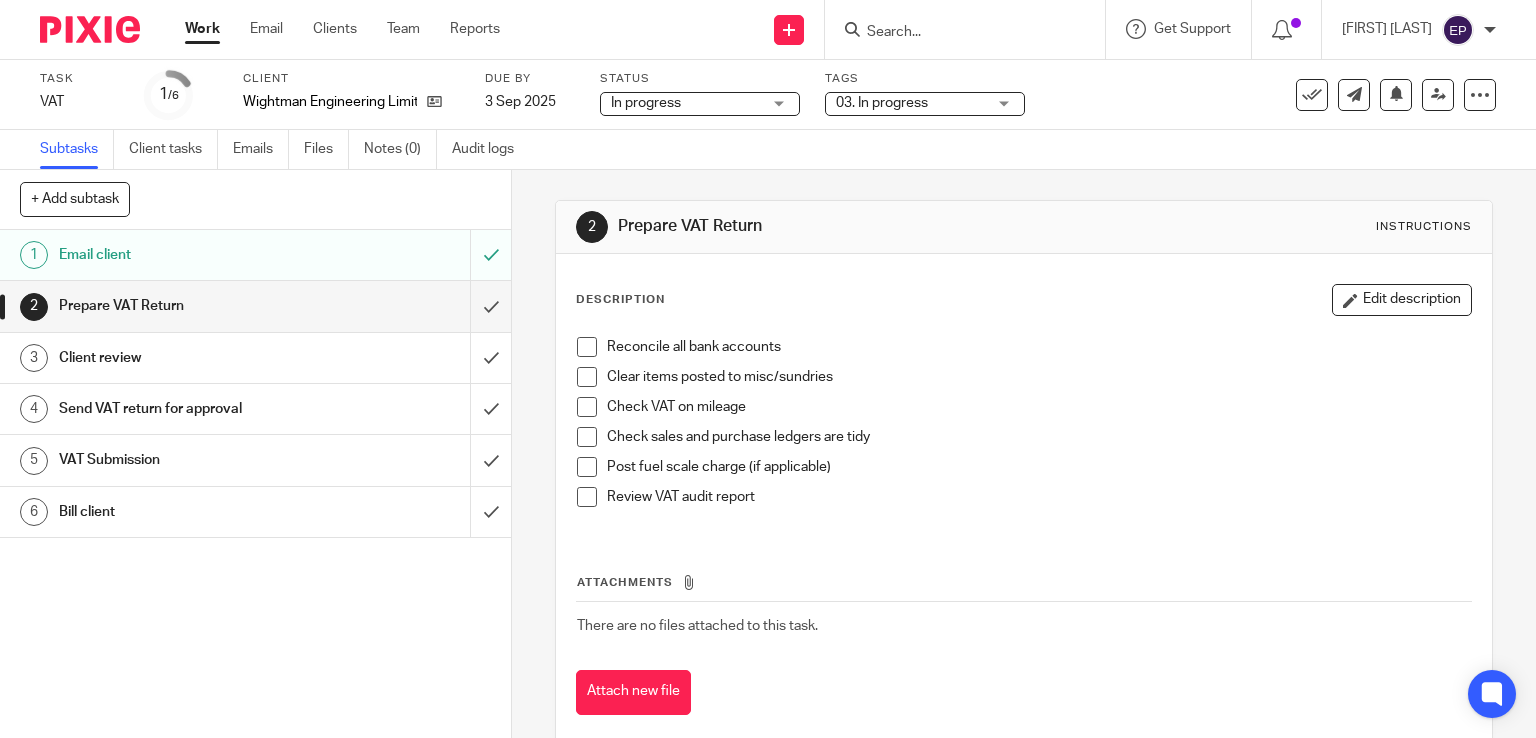 scroll, scrollTop: 0, scrollLeft: 0, axis: both 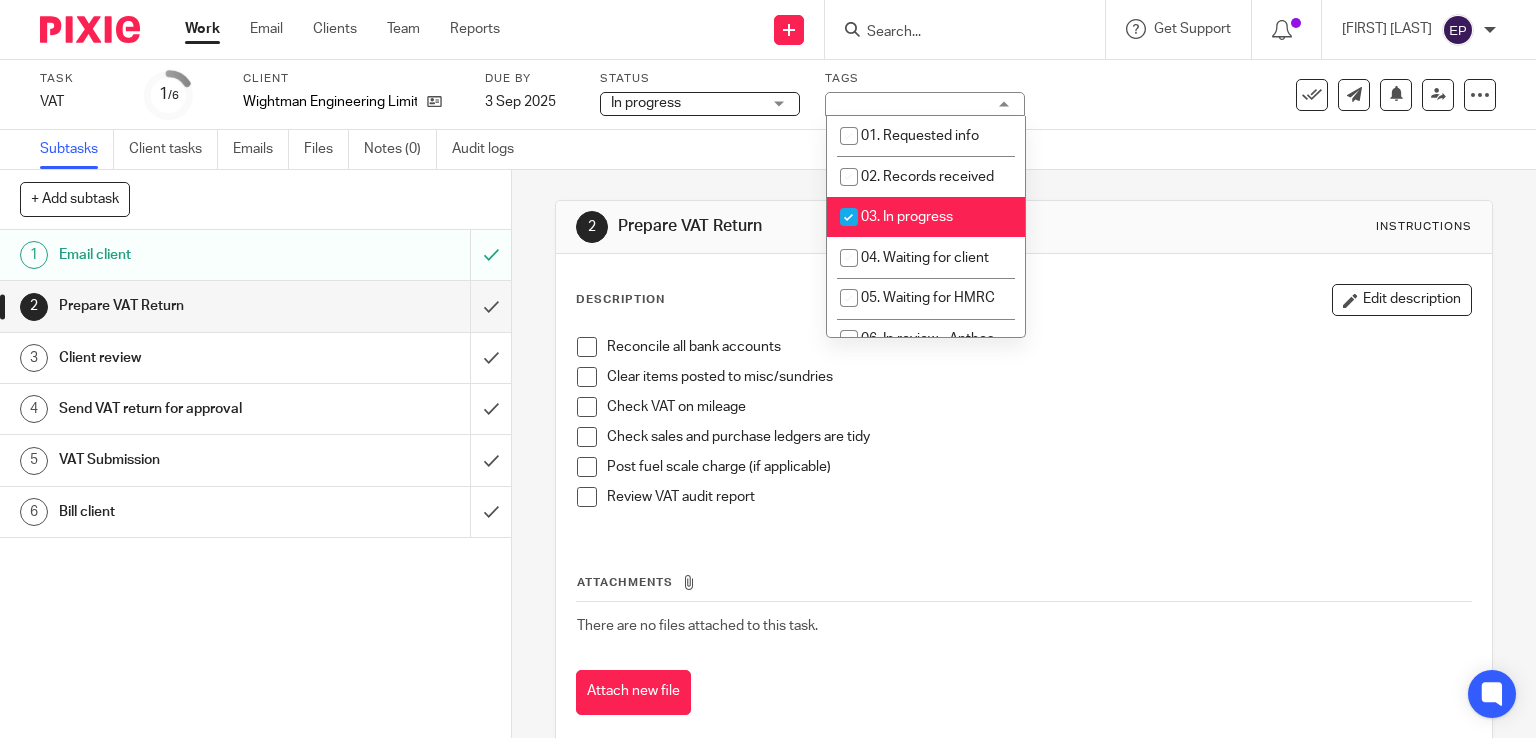 click at bounding box center (849, 217) 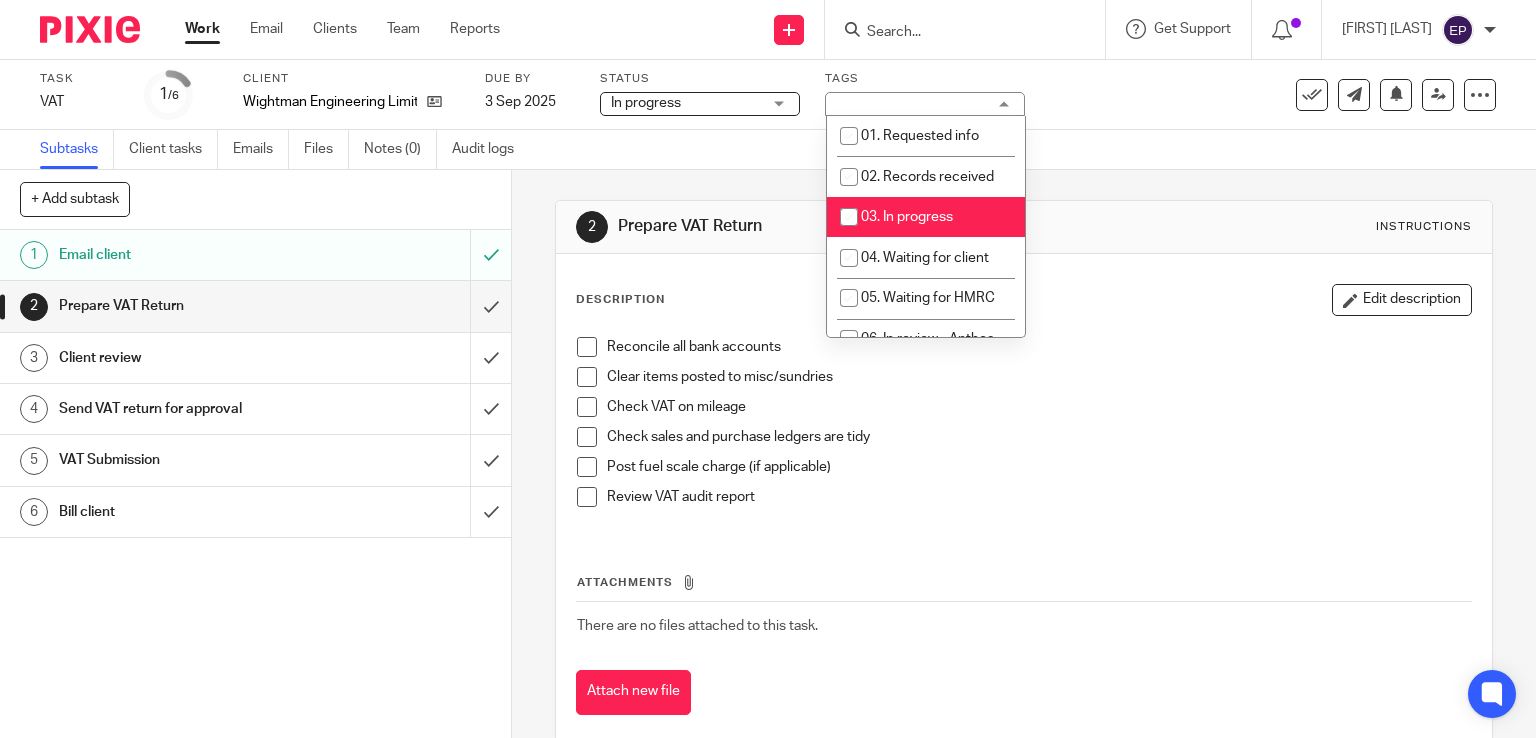 checkbox on "false" 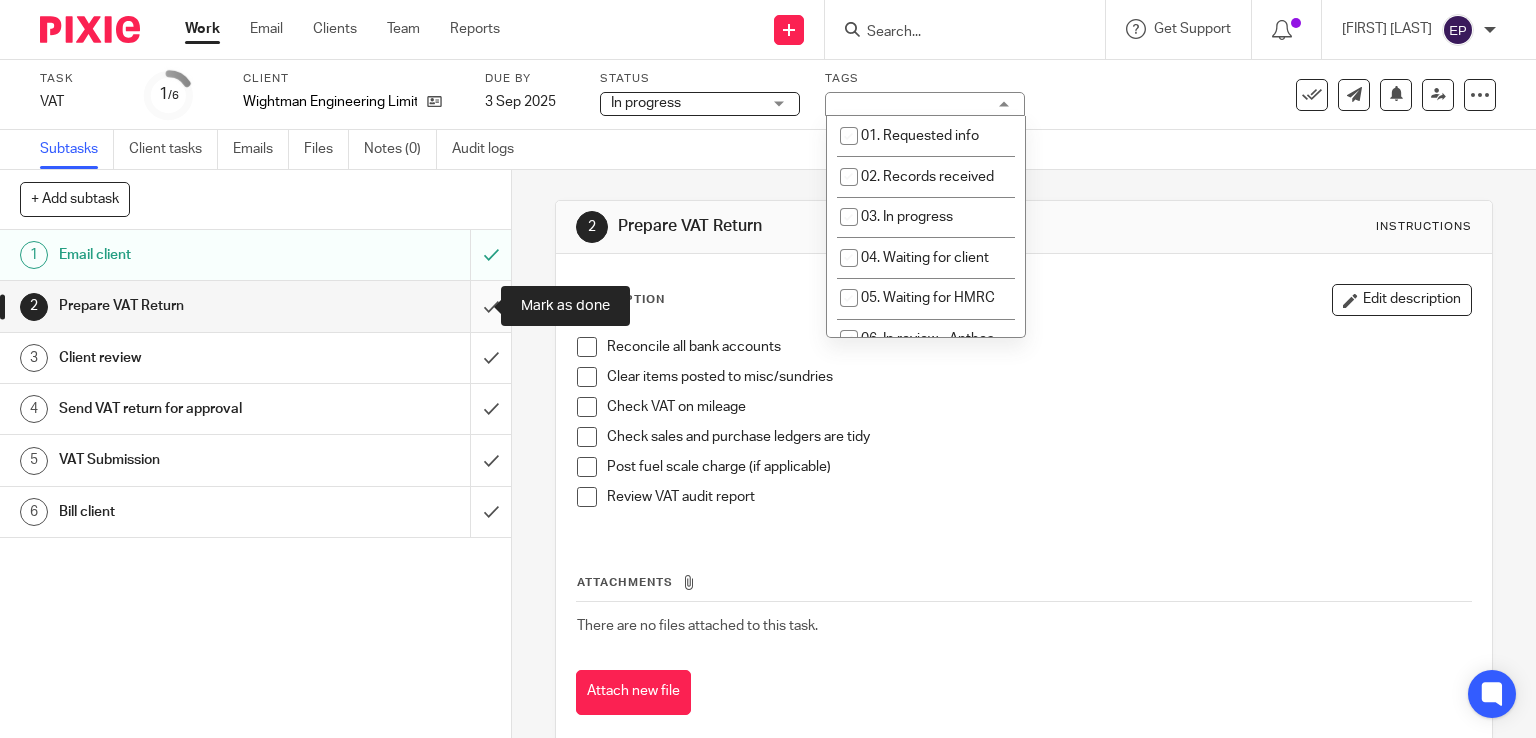click at bounding box center (255, 306) 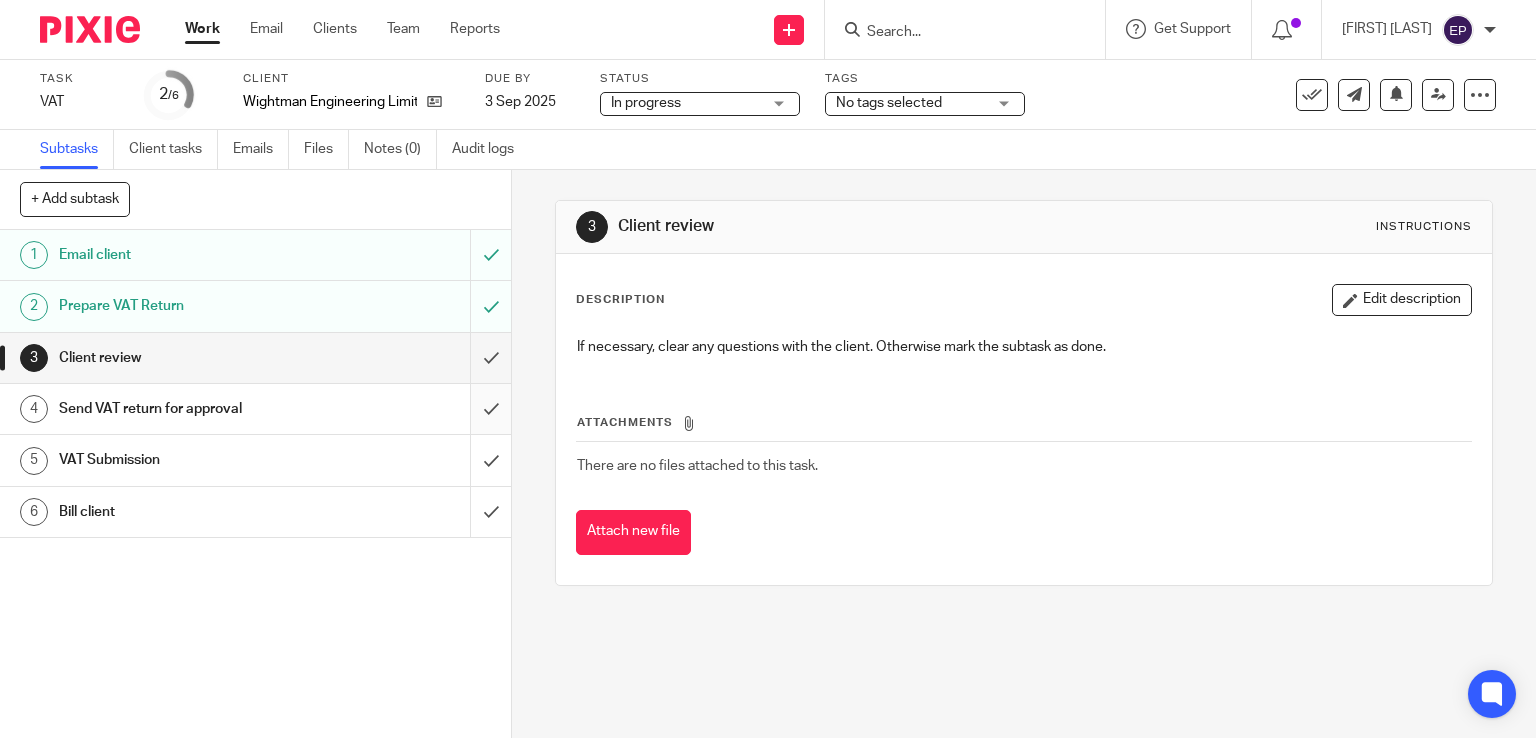 scroll, scrollTop: 0, scrollLeft: 0, axis: both 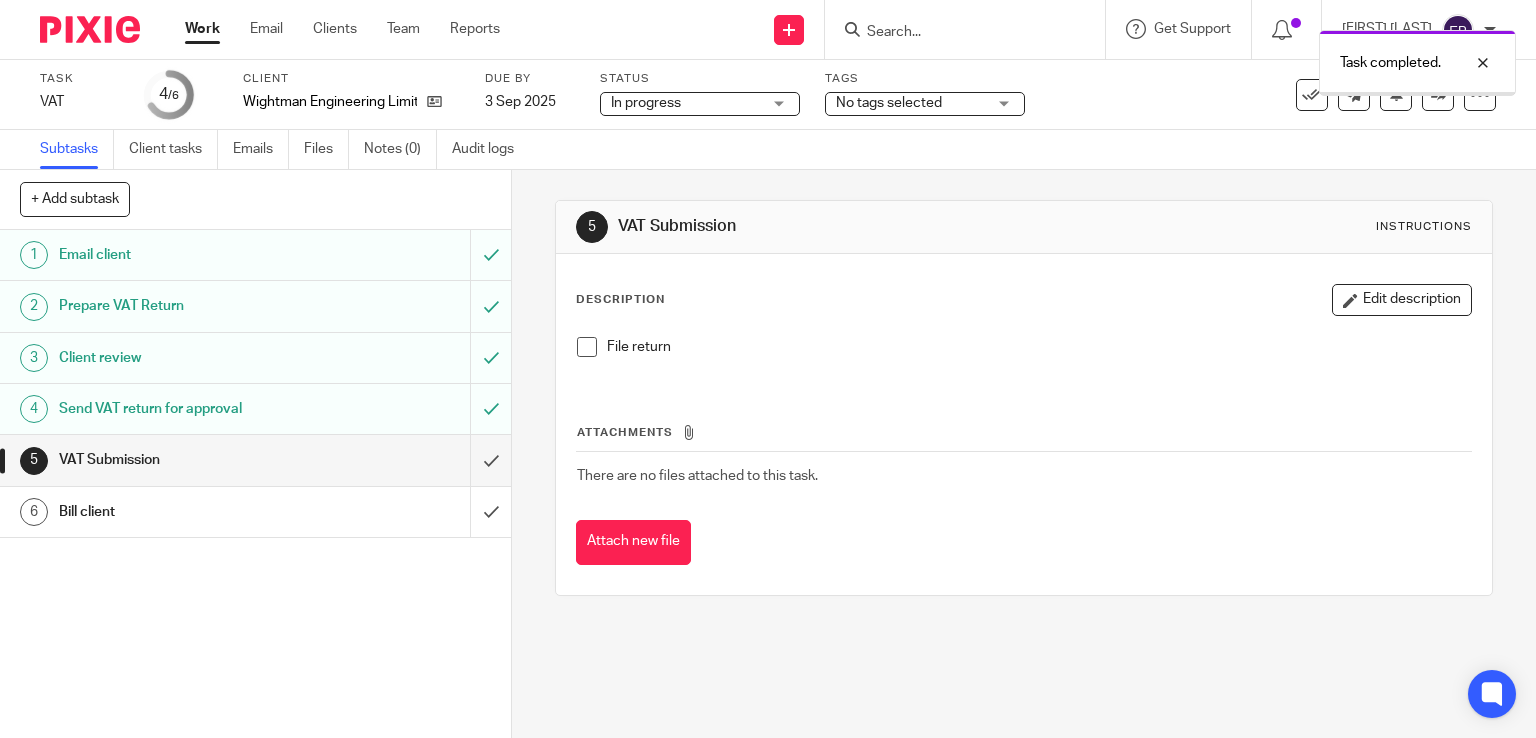 click at bounding box center [255, 460] 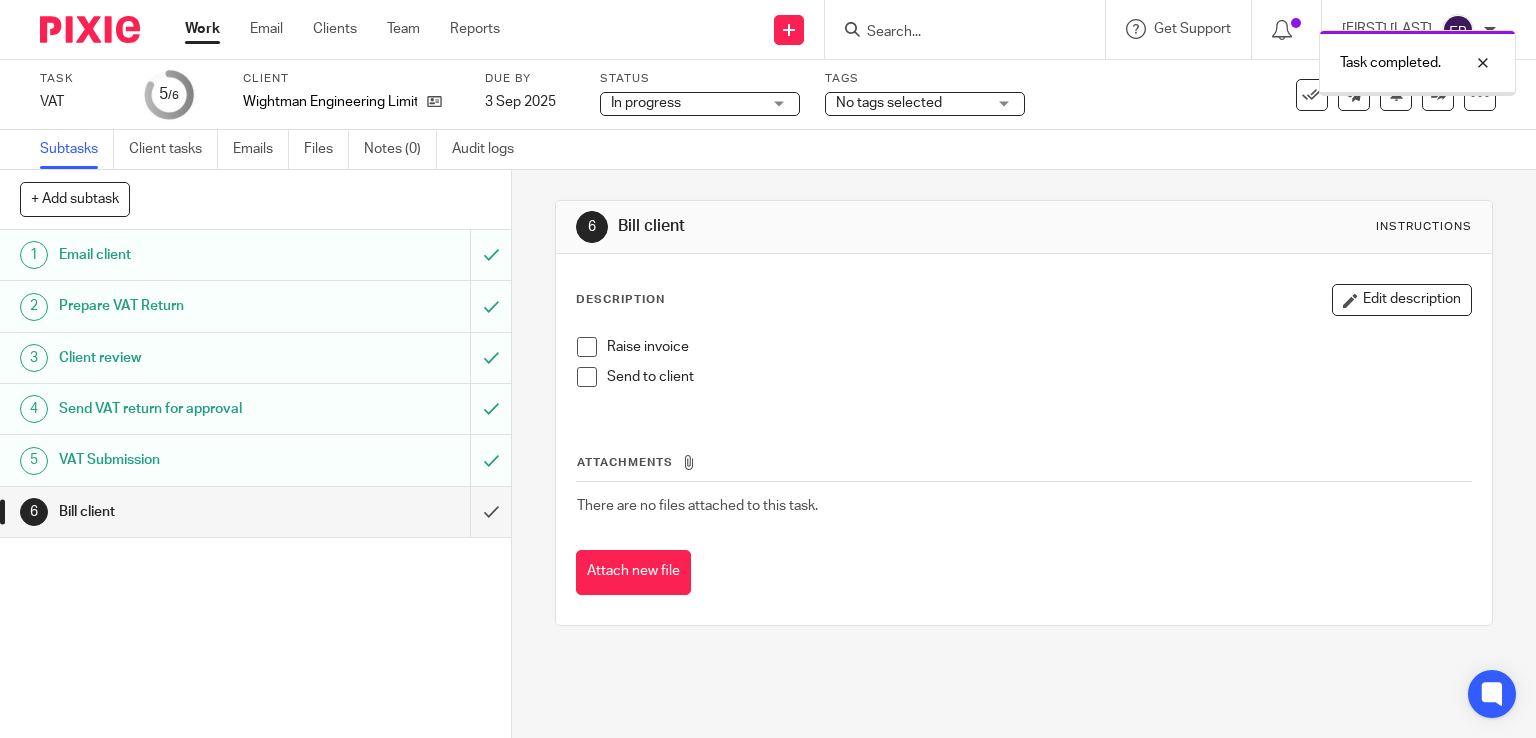 scroll, scrollTop: 0, scrollLeft: 0, axis: both 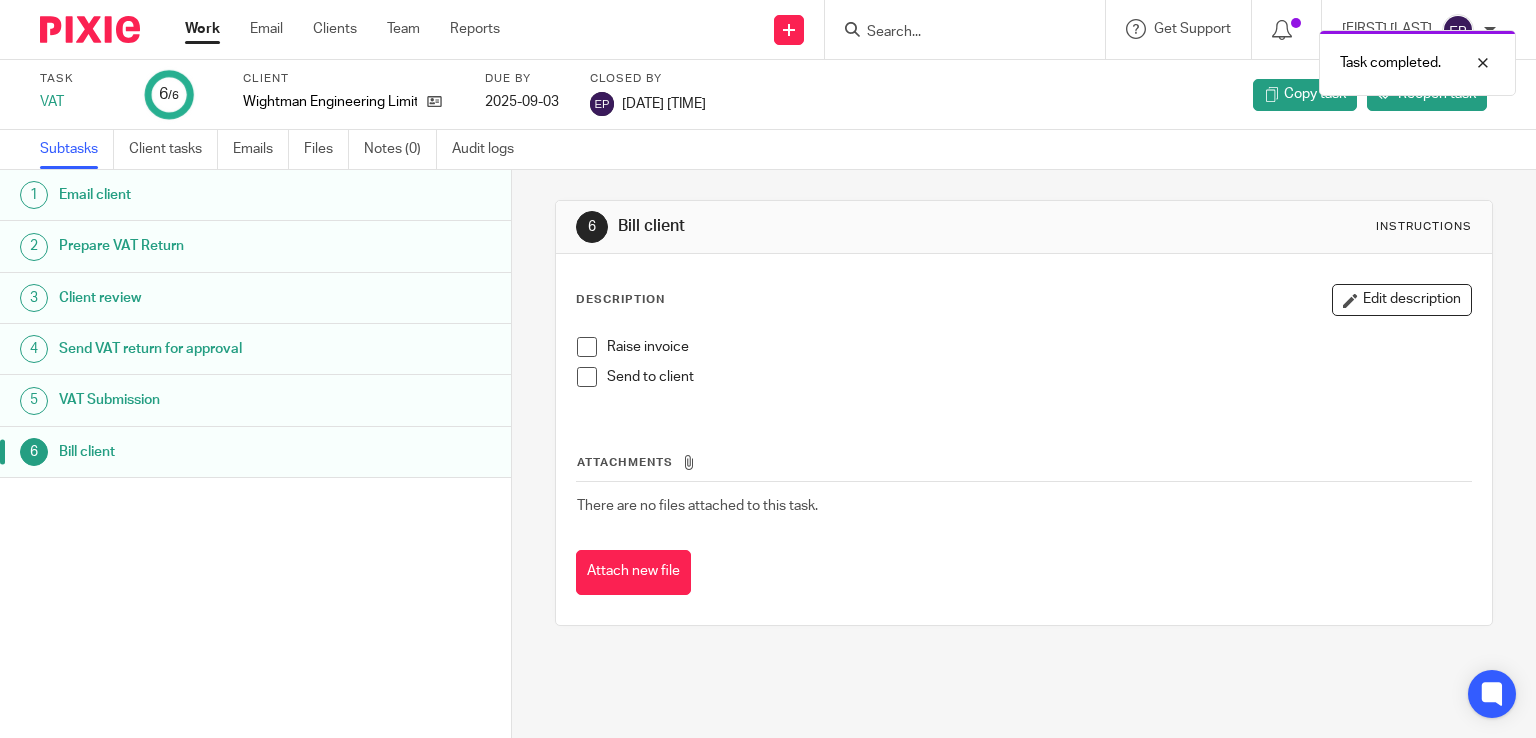 click on "Work" at bounding box center [202, 29] 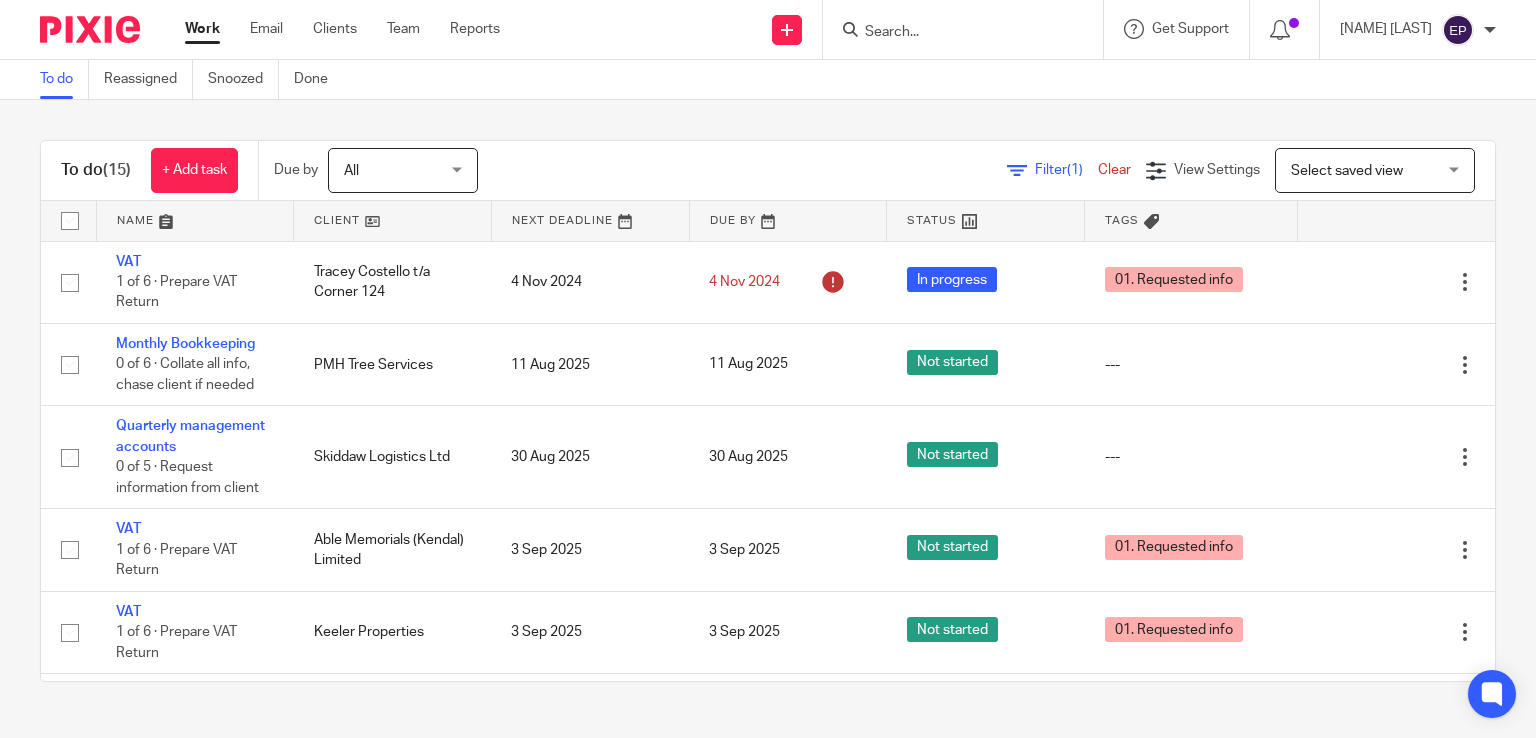 scroll, scrollTop: 0, scrollLeft: 0, axis: both 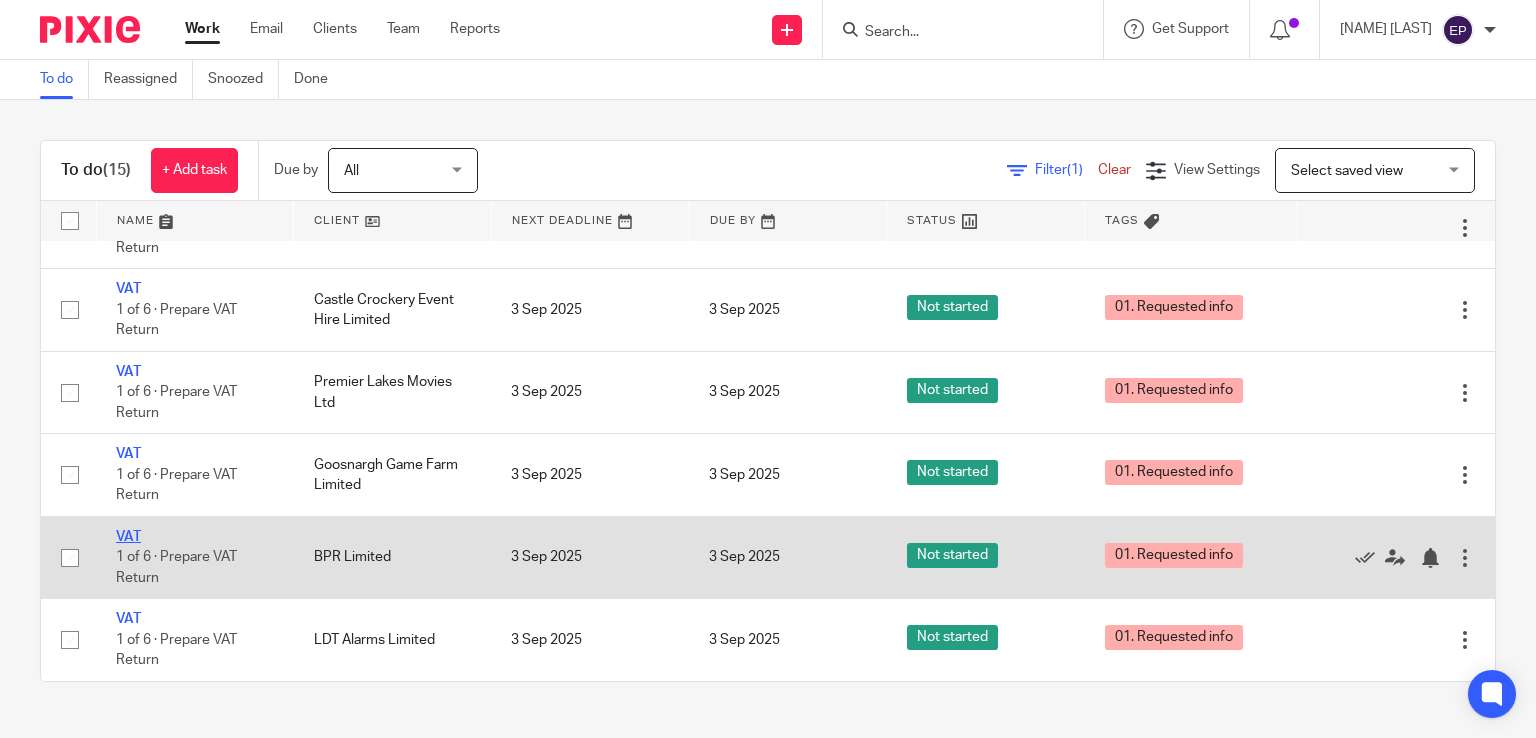 click on "VAT" at bounding box center [128, 537] 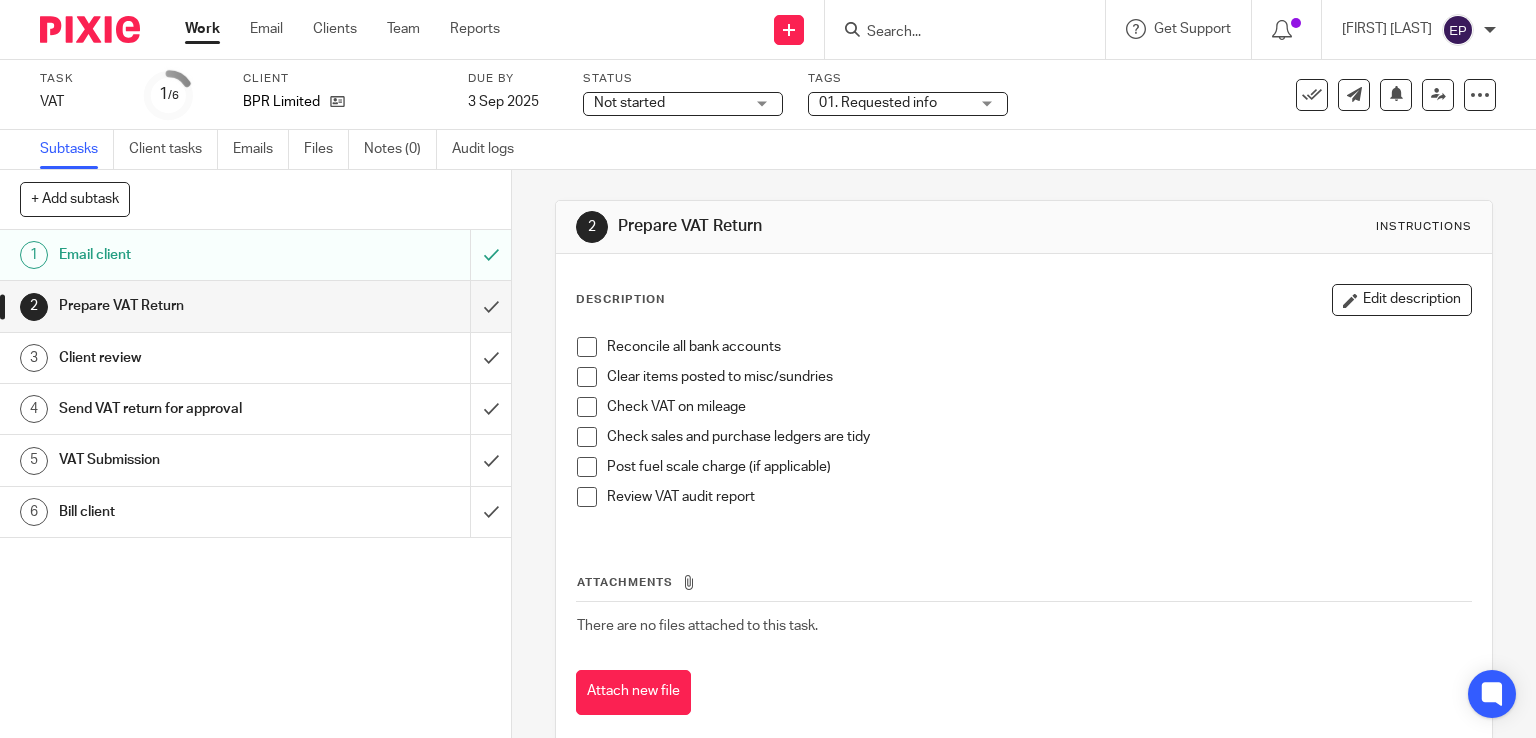 scroll, scrollTop: 0, scrollLeft: 0, axis: both 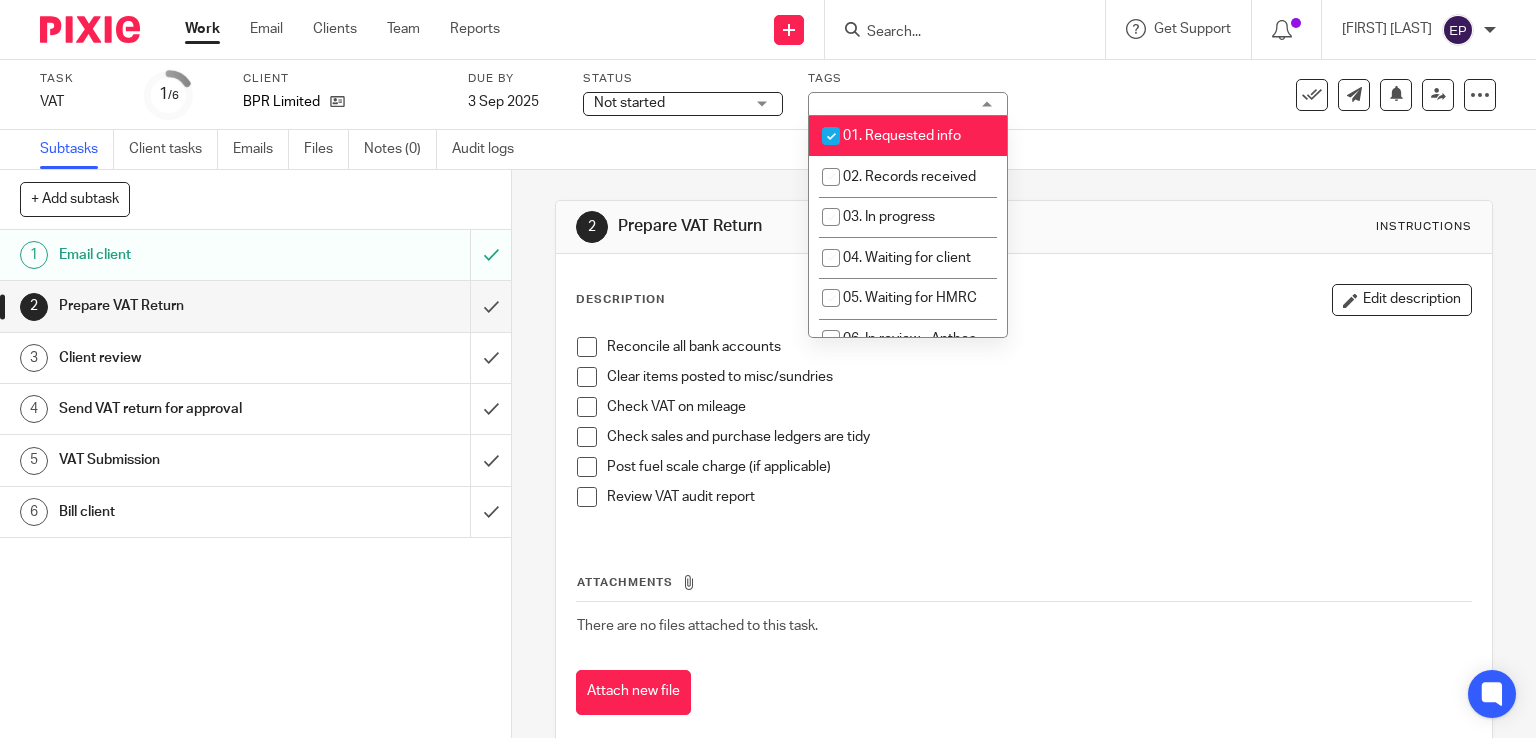 click at bounding box center [831, 136] 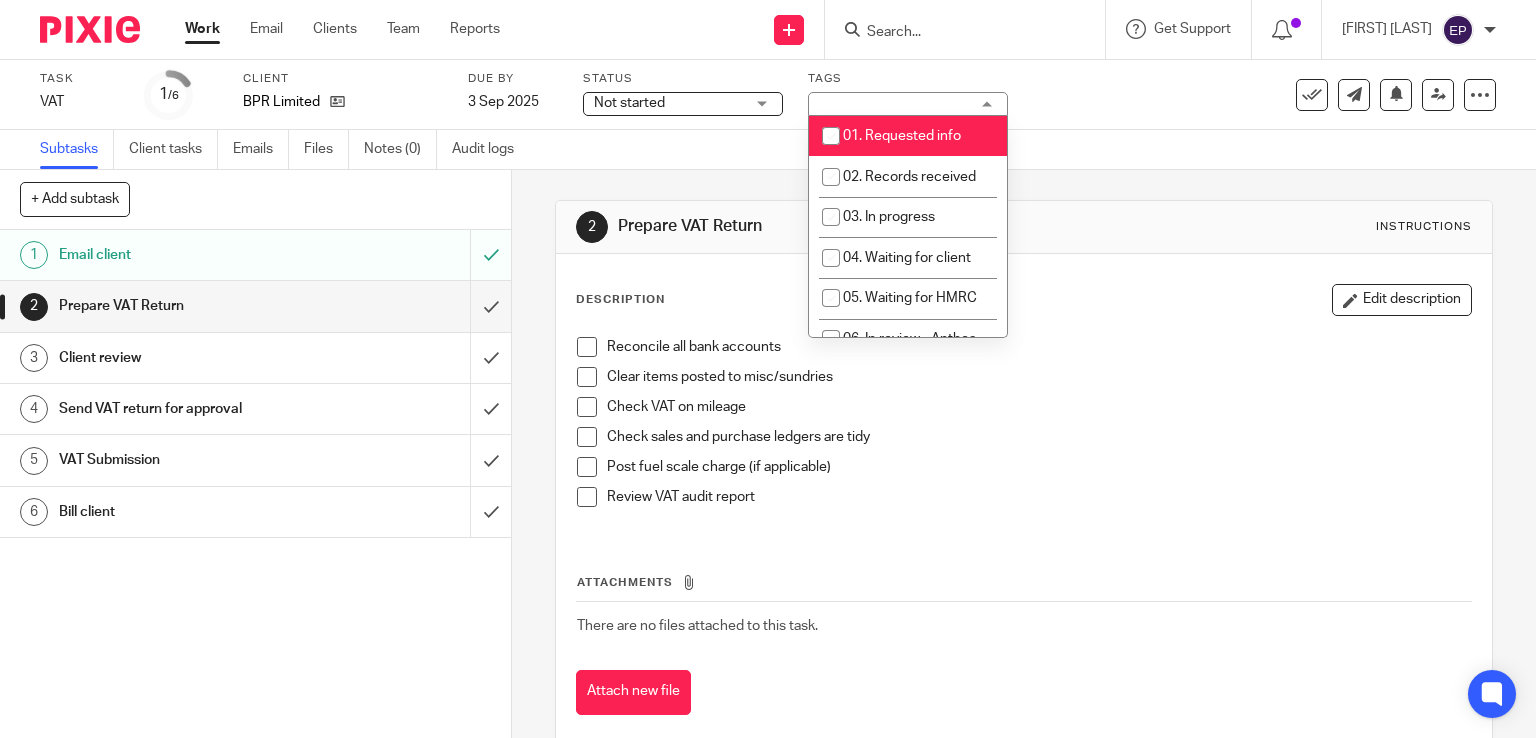 checkbox on "false" 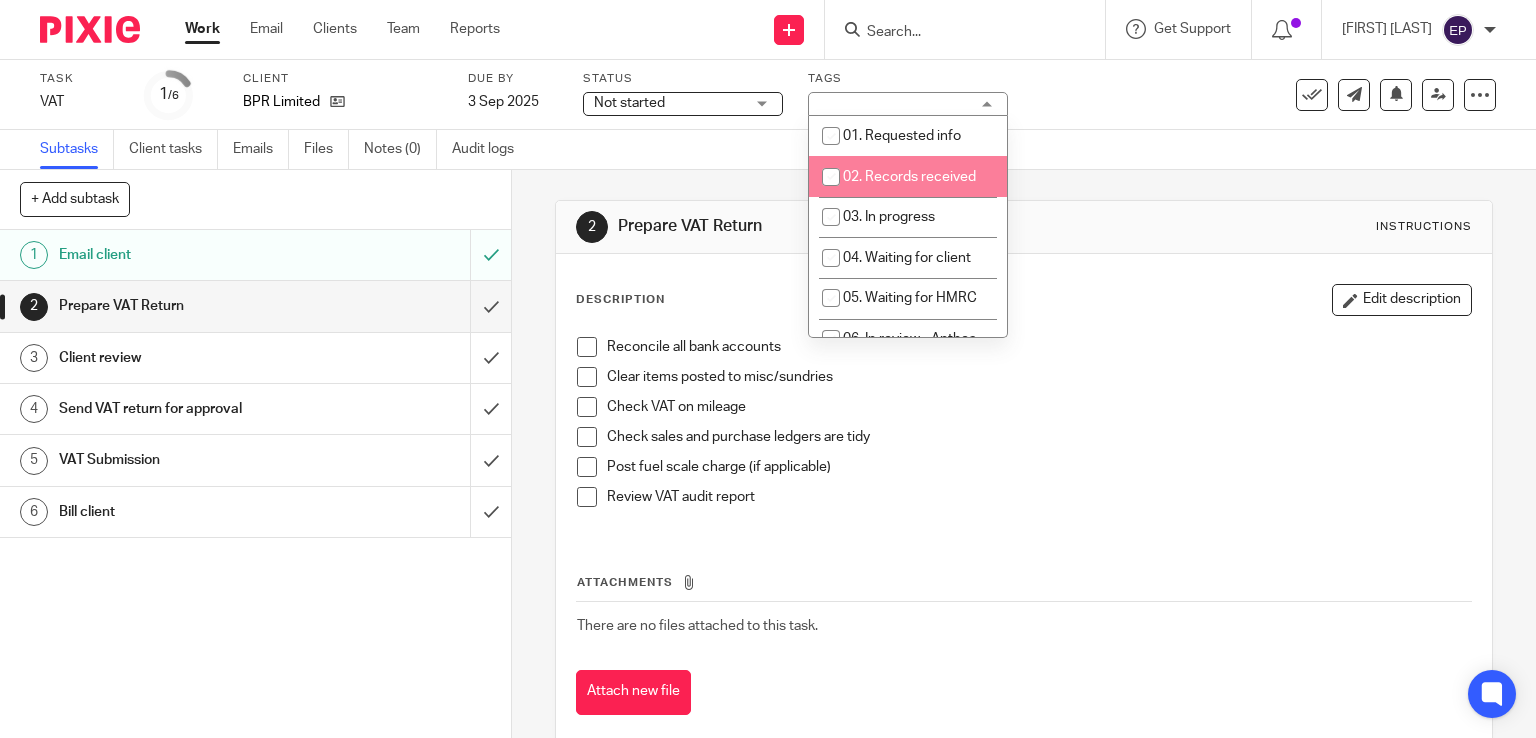 click at bounding box center (831, 177) 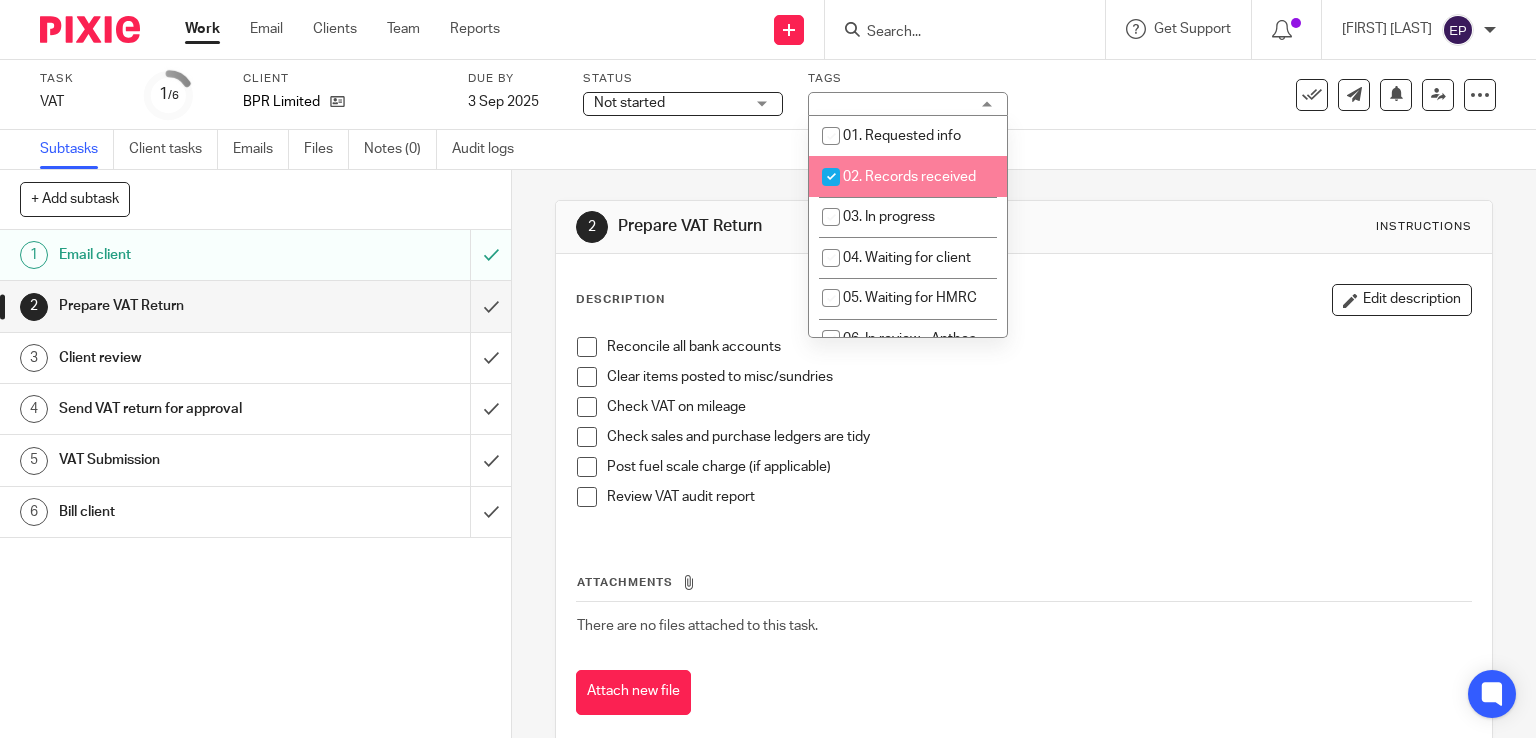 checkbox on "true" 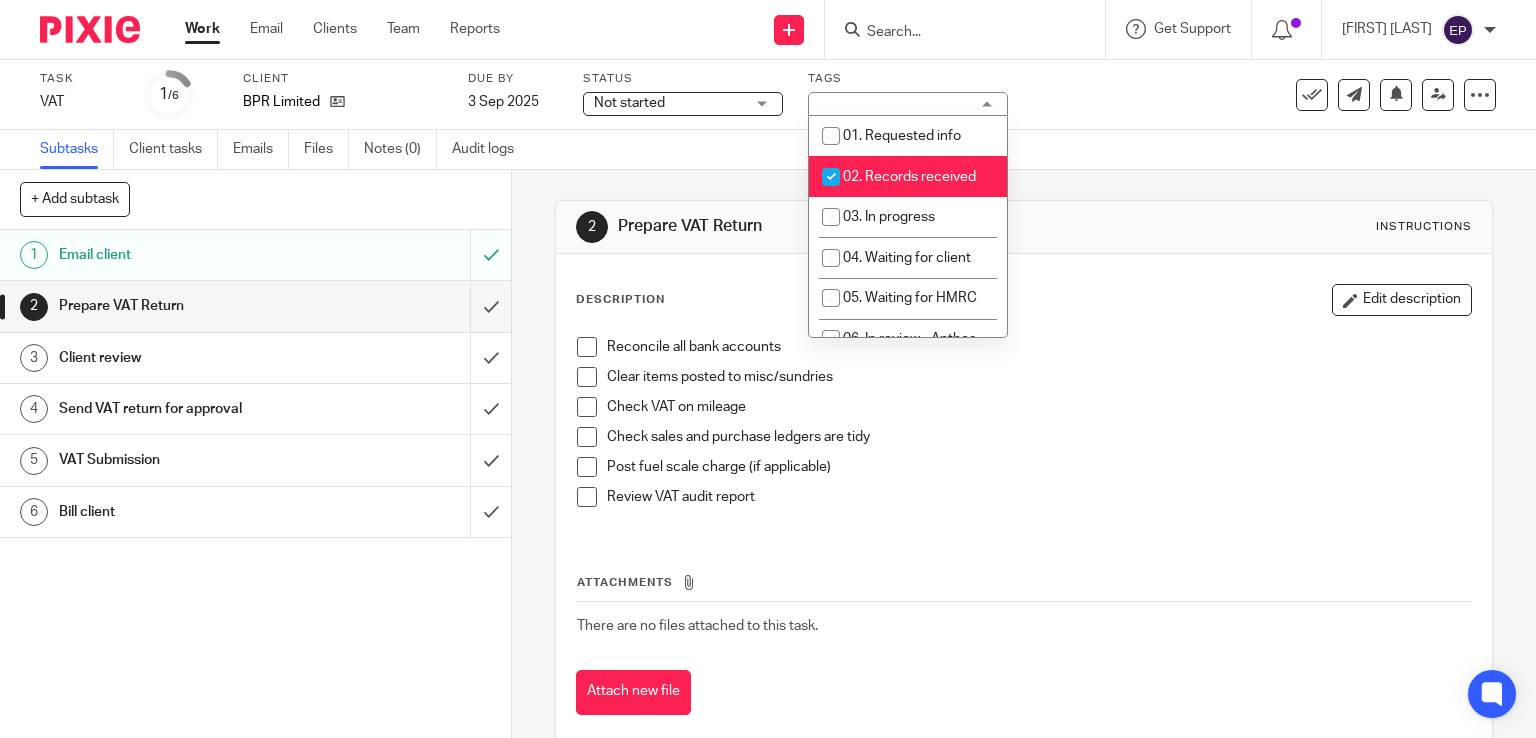 click on "Work" at bounding box center [202, 29] 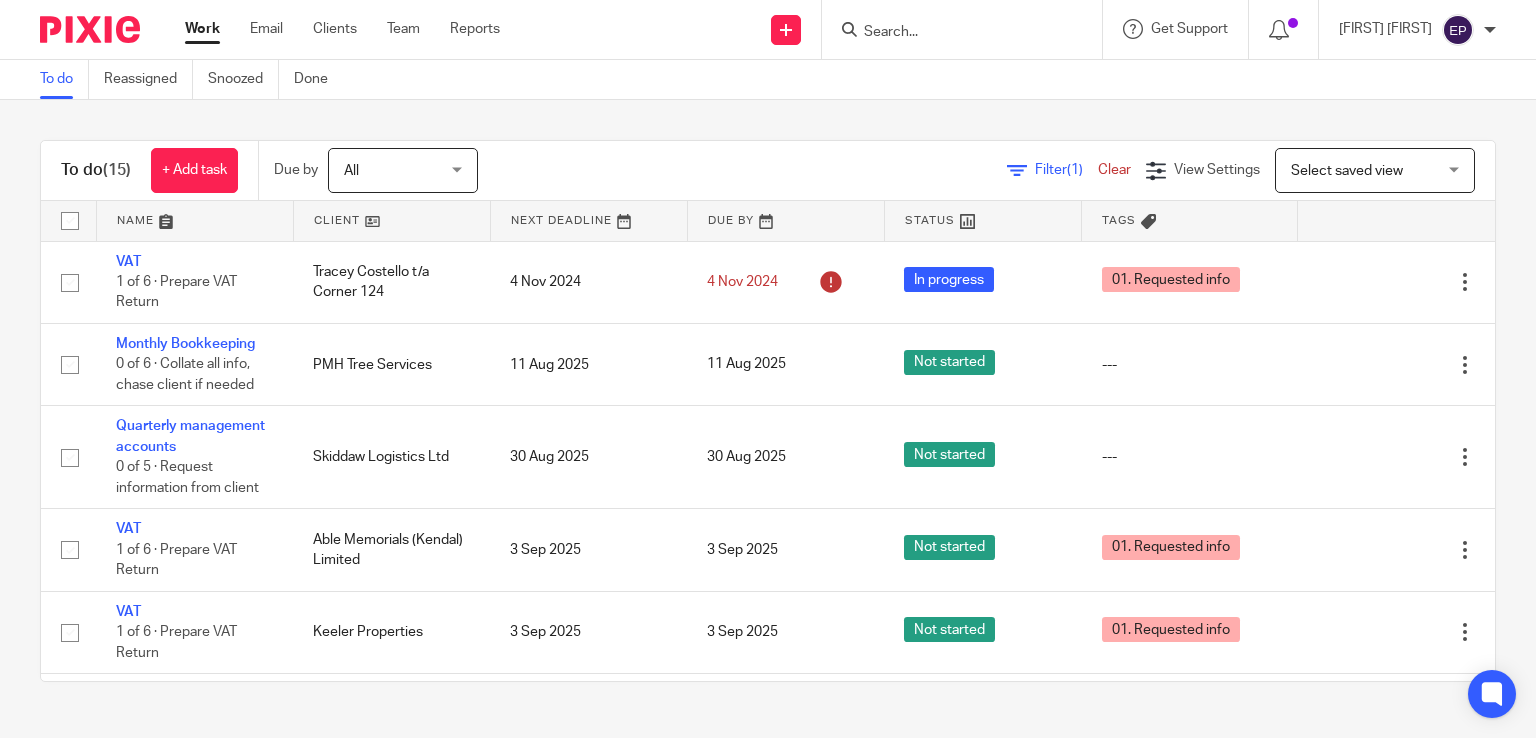 scroll, scrollTop: 0, scrollLeft: 0, axis: both 